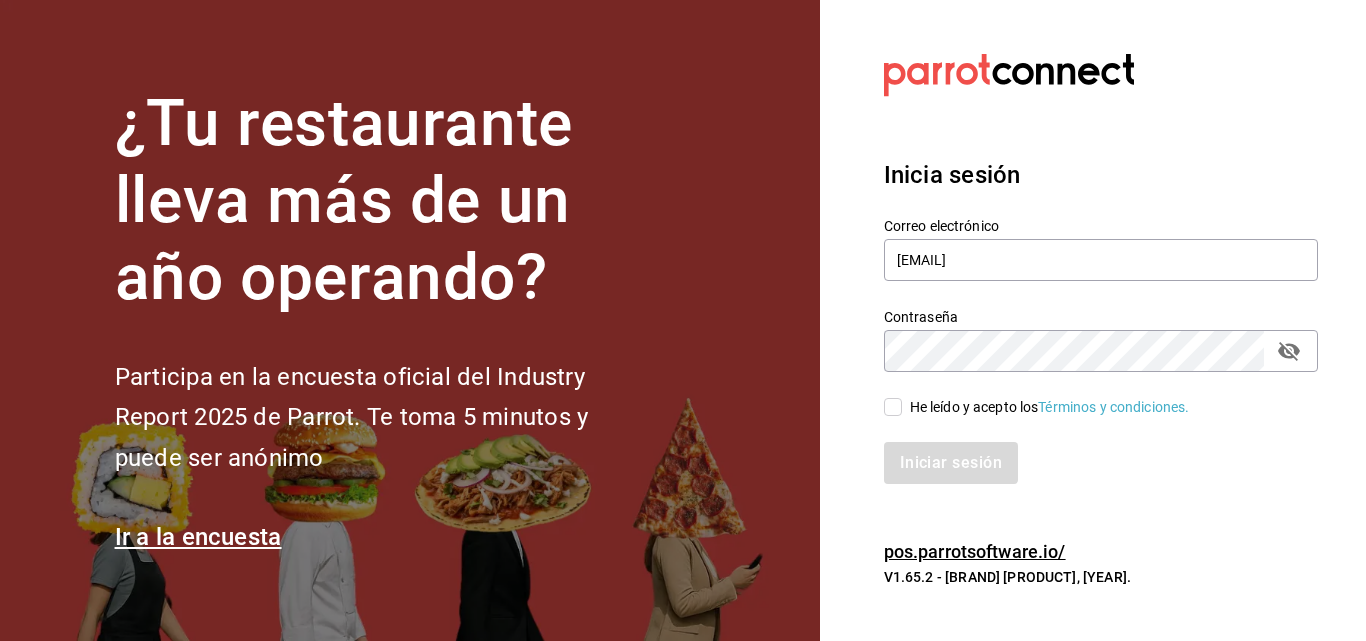 scroll, scrollTop: 0, scrollLeft: 0, axis: both 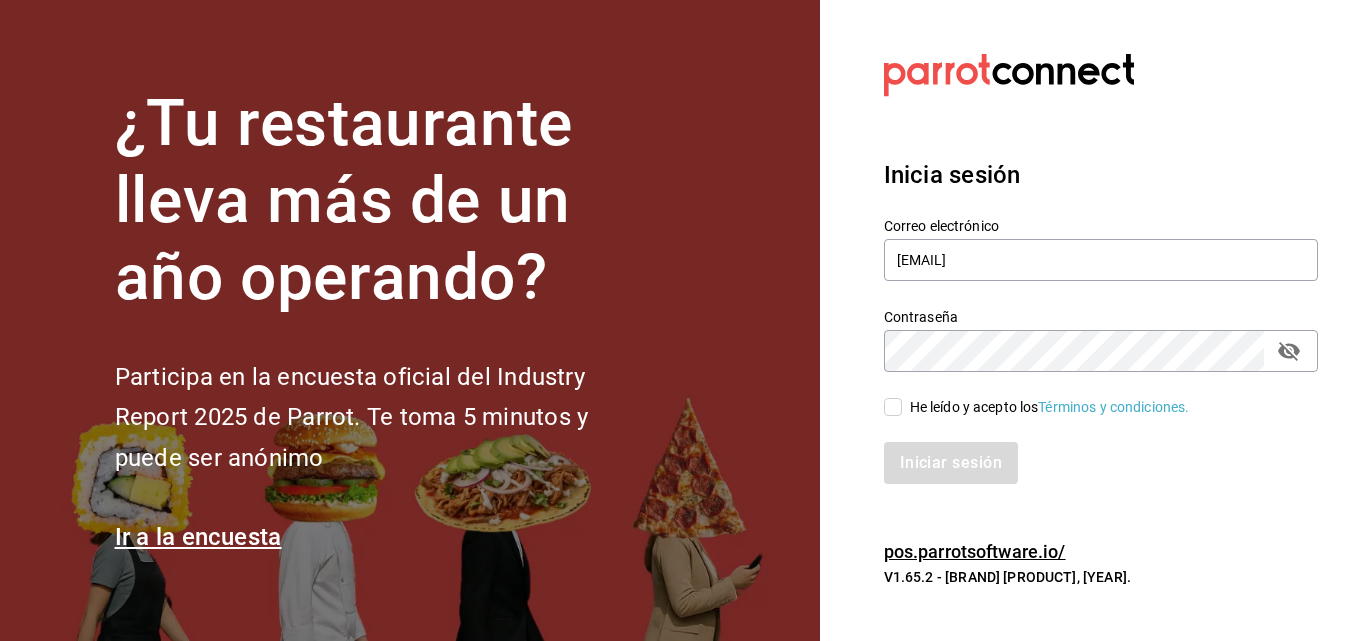 click on "He leído y acepto los Términos y condiciones." at bounding box center [1046, 407] 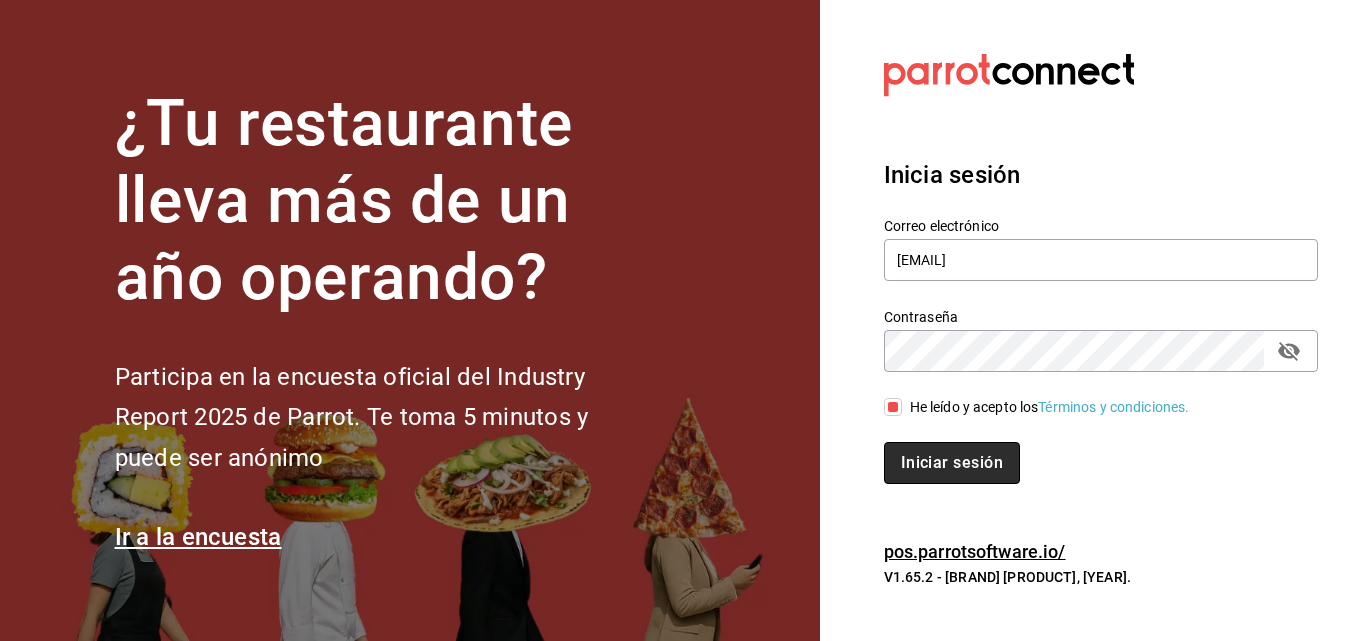 click on "Iniciar sesión" at bounding box center (952, 463) 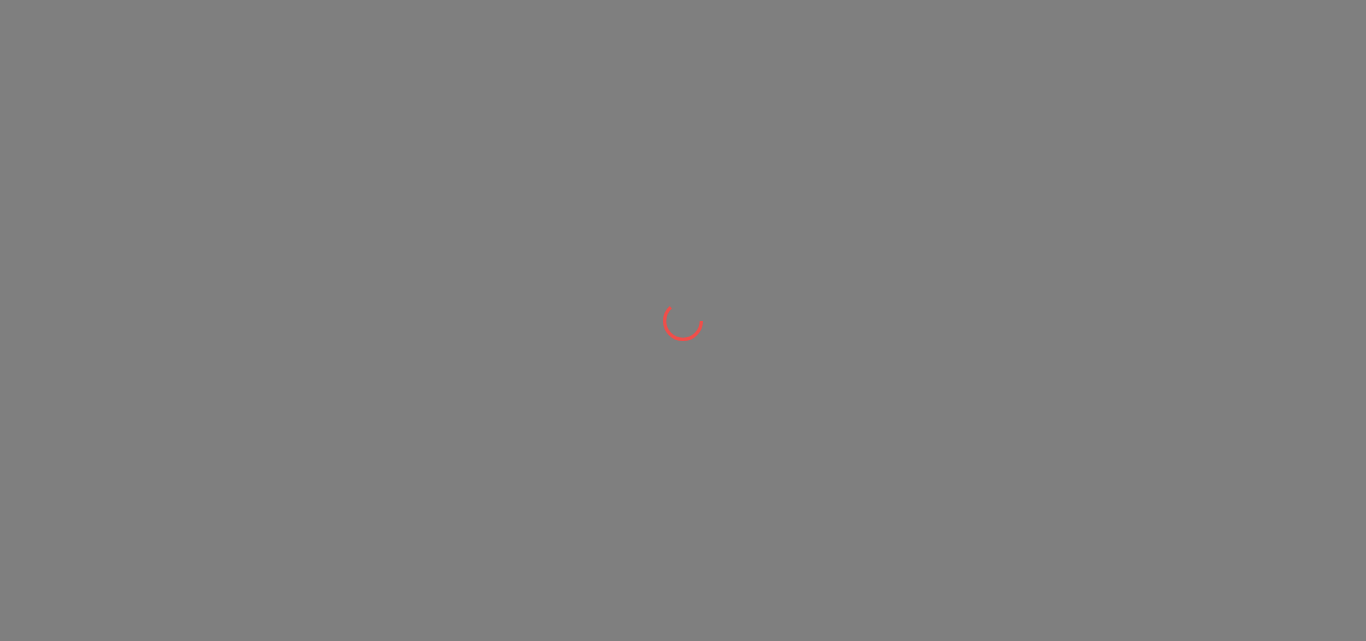 scroll, scrollTop: 0, scrollLeft: 0, axis: both 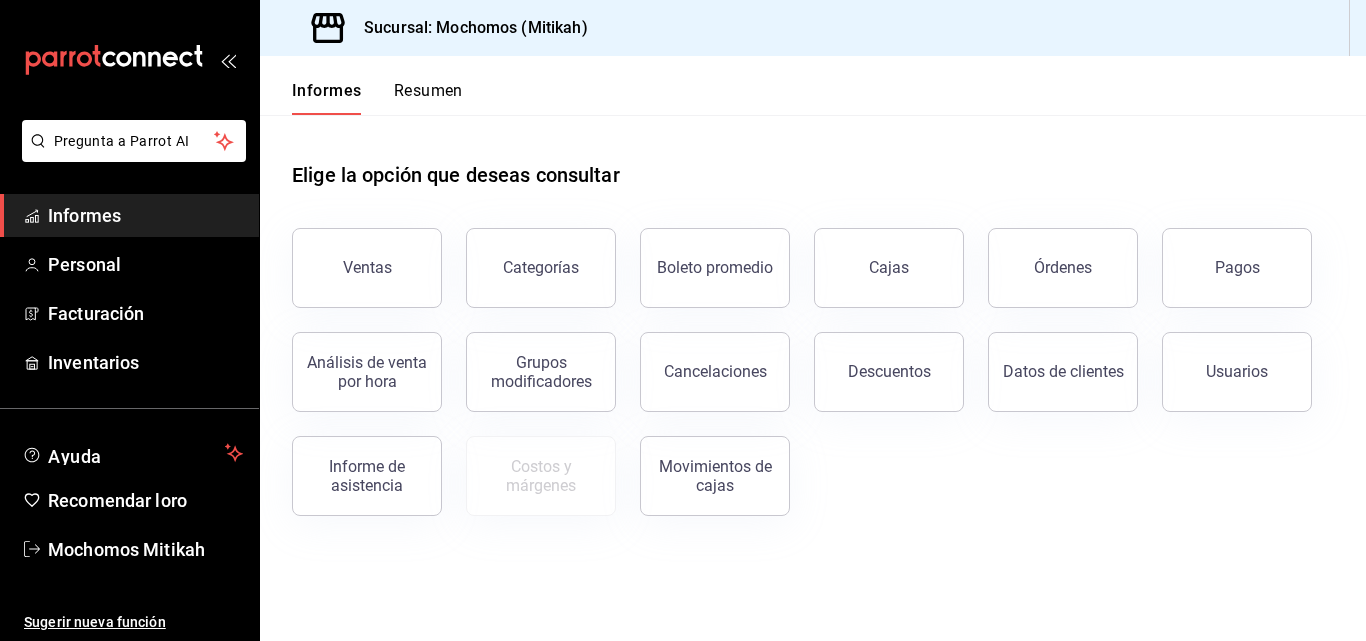 click on "Informes" at bounding box center (145, 215) 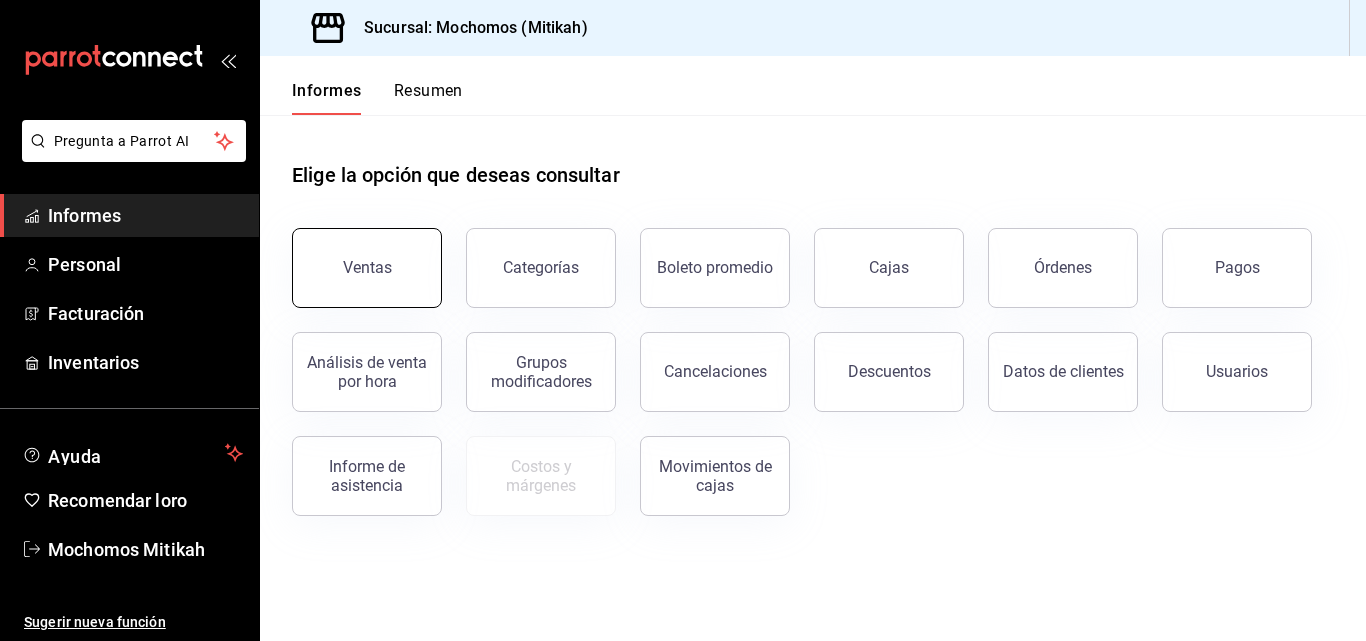 click on "Ventas" at bounding box center (367, 268) 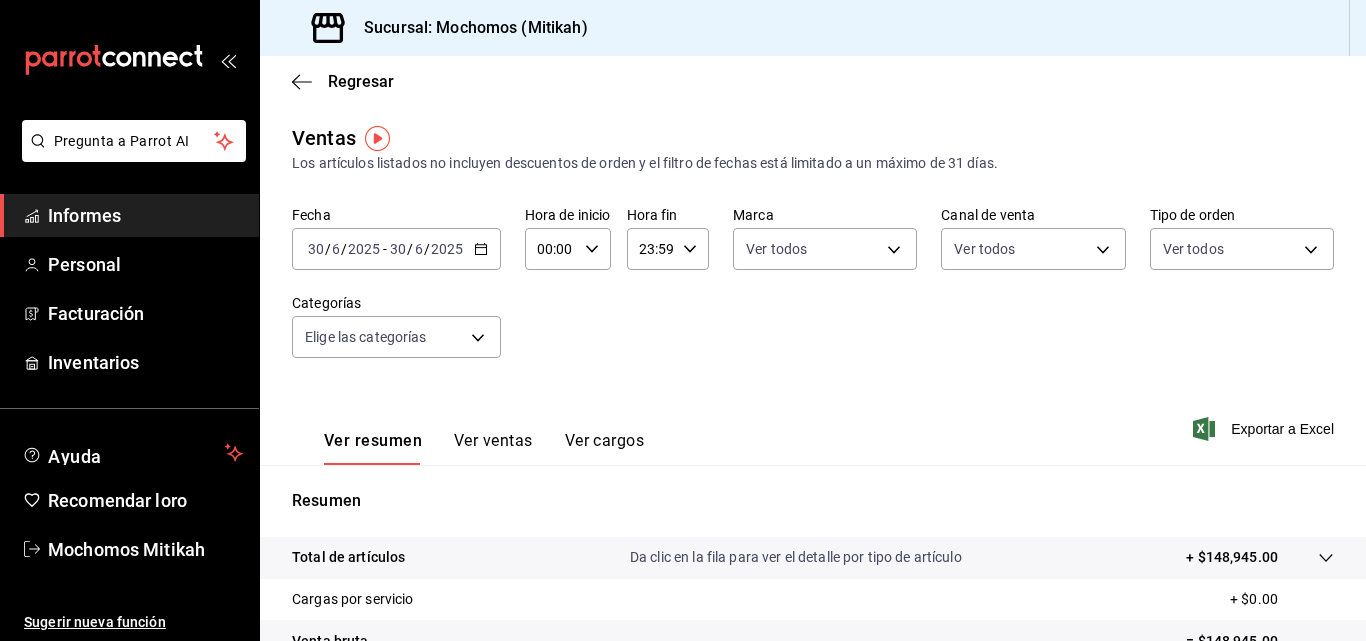 click at bounding box center [481, 249] 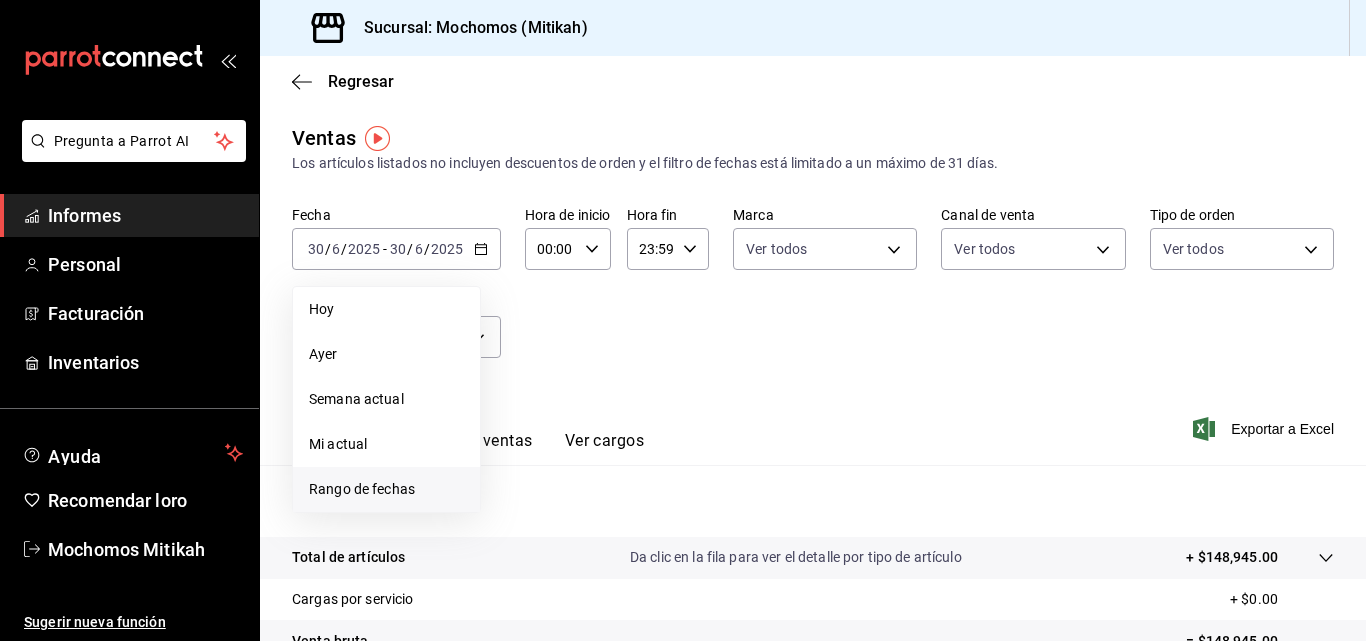 click on "Rango de fechas" at bounding box center [321, 309] 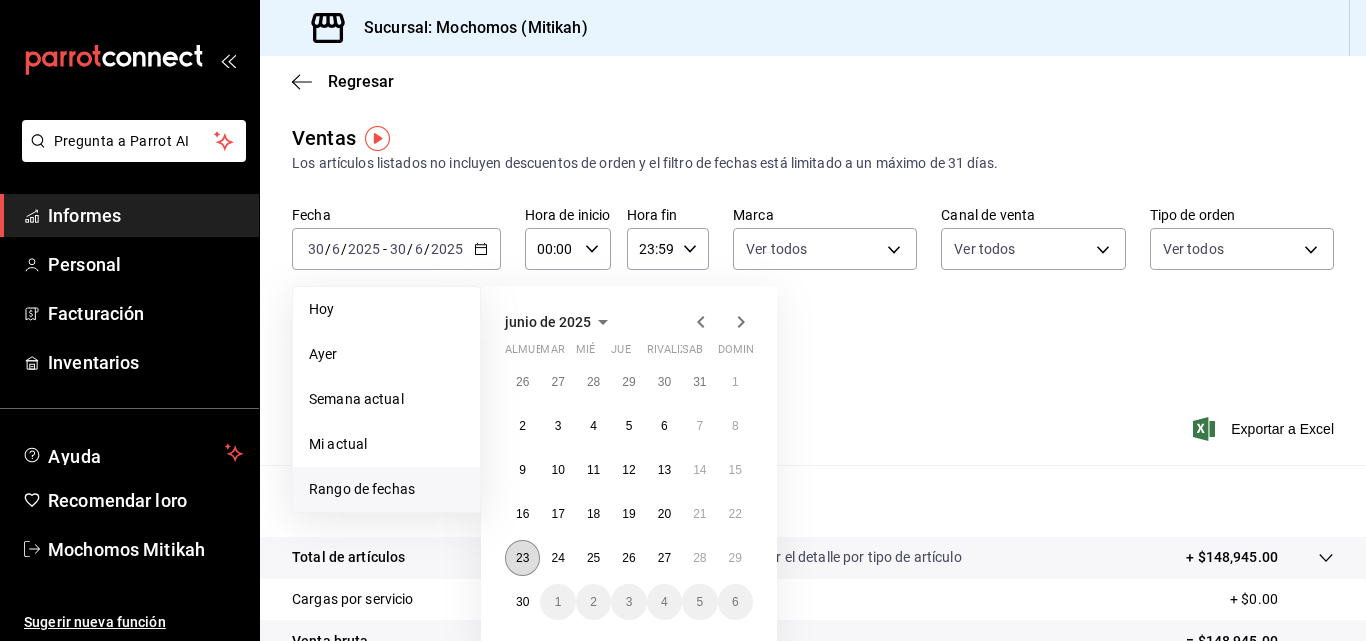 click on "23" at bounding box center [522, 558] 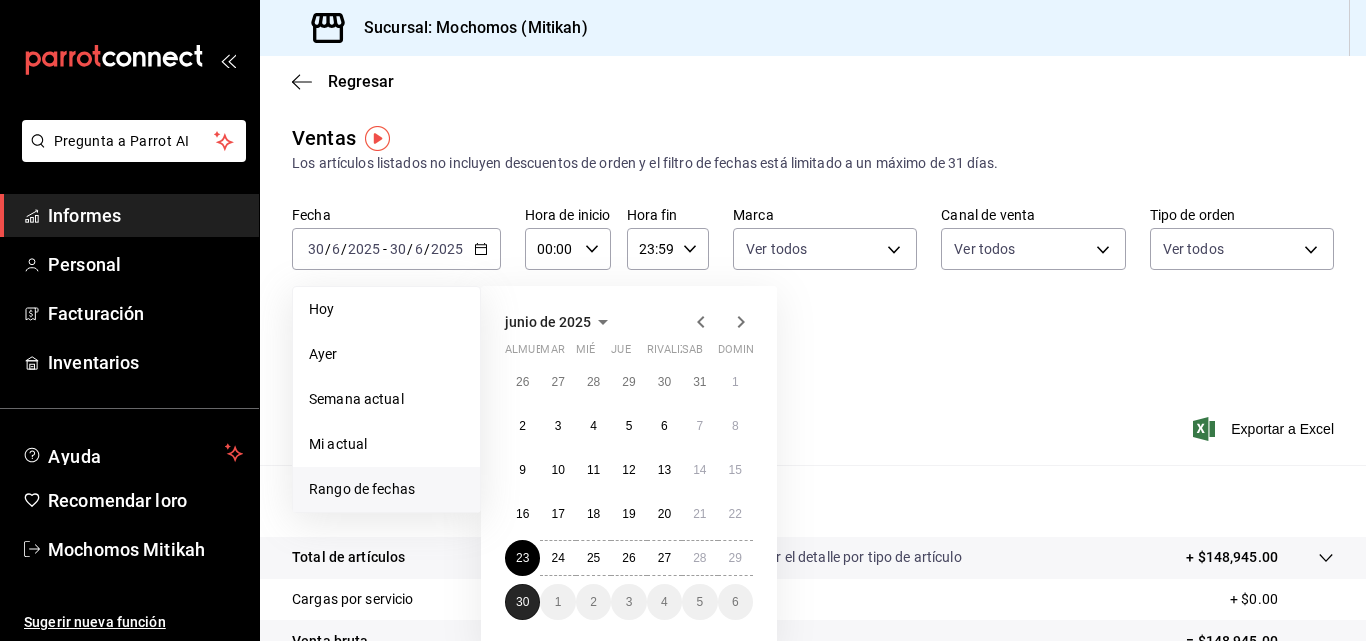 click on "30" at bounding box center (522, 602) 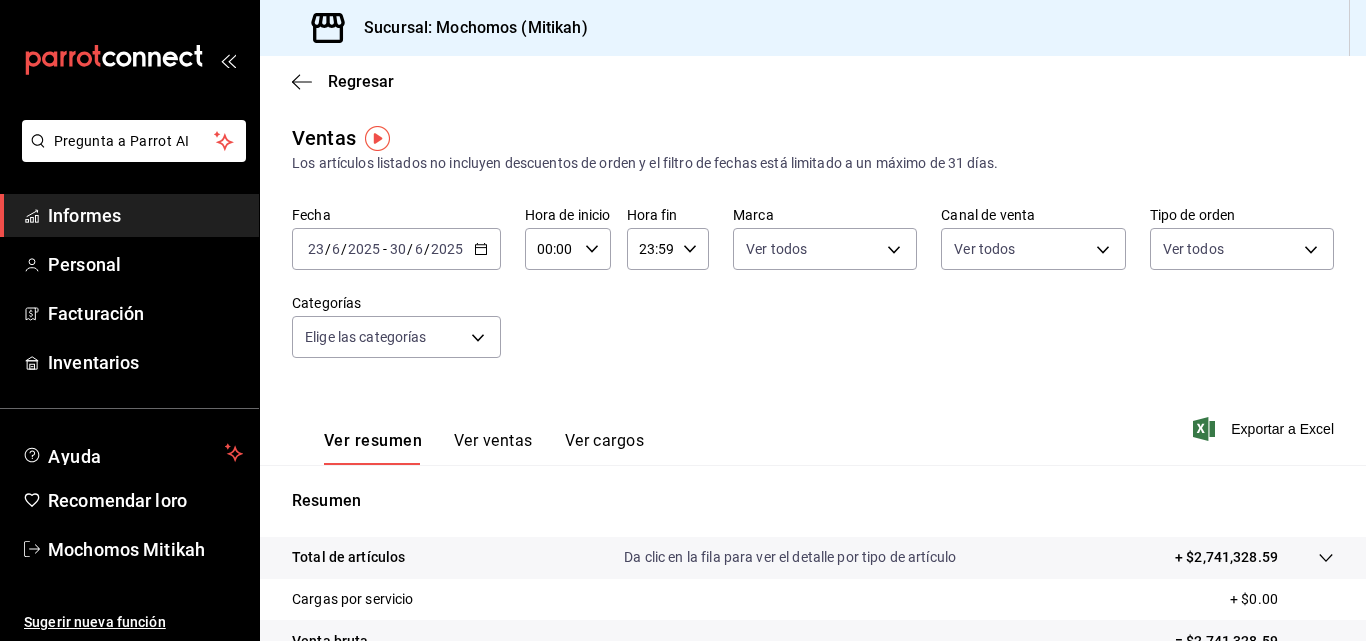 click at bounding box center (592, 249) 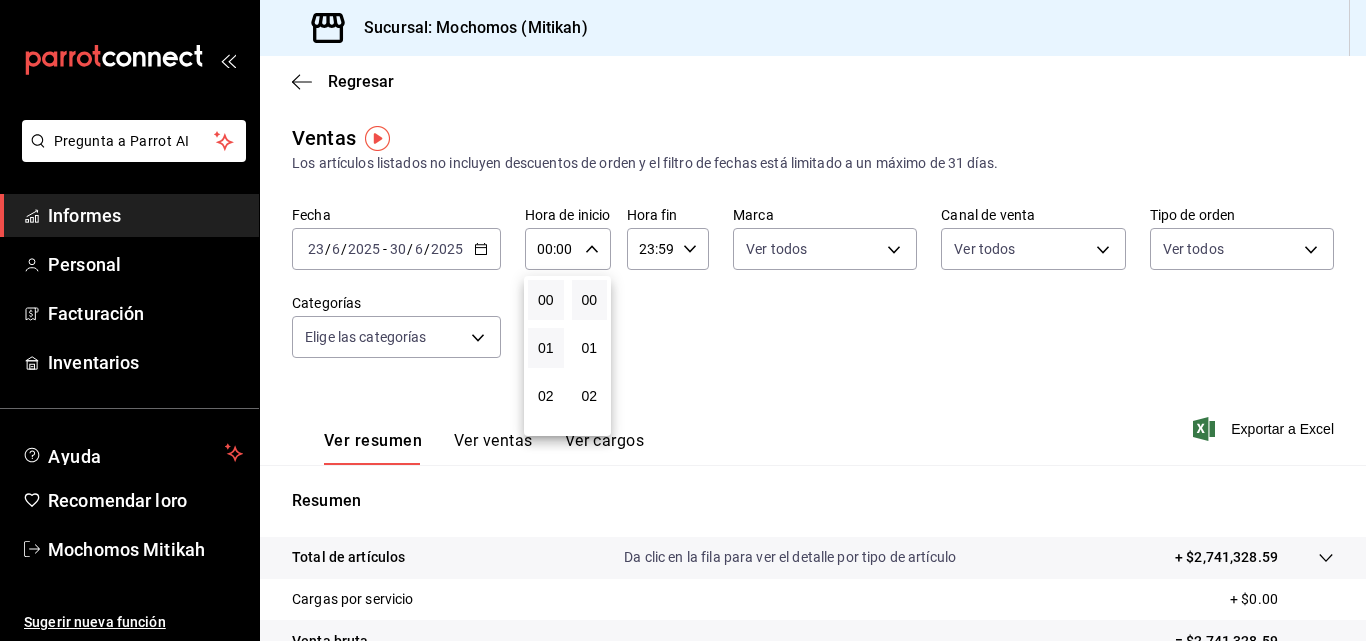 click on "01" at bounding box center [546, 348] 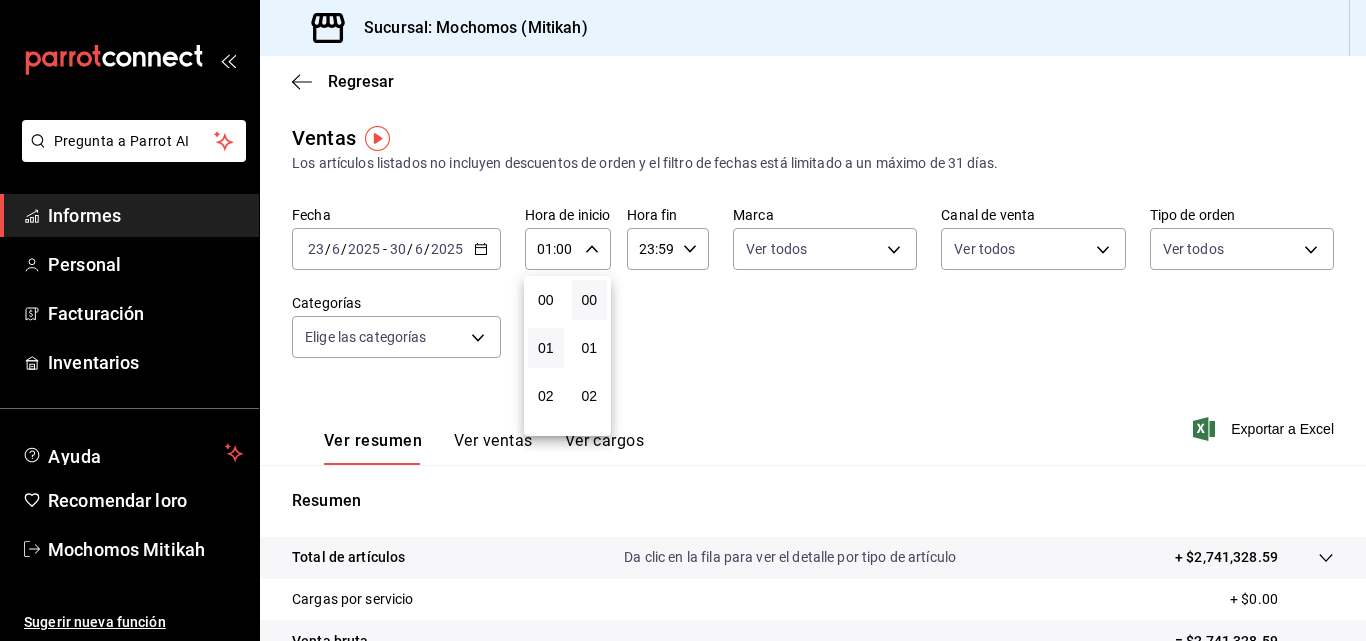 type 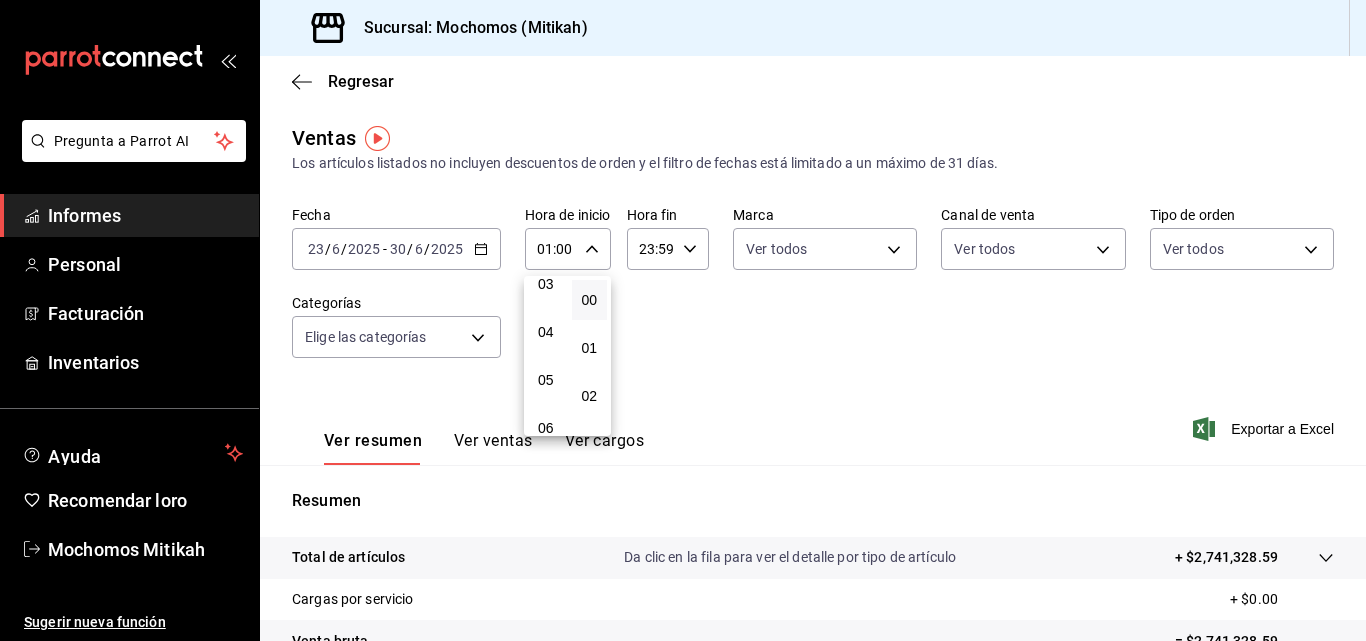scroll, scrollTop: 200, scrollLeft: 0, axis: vertical 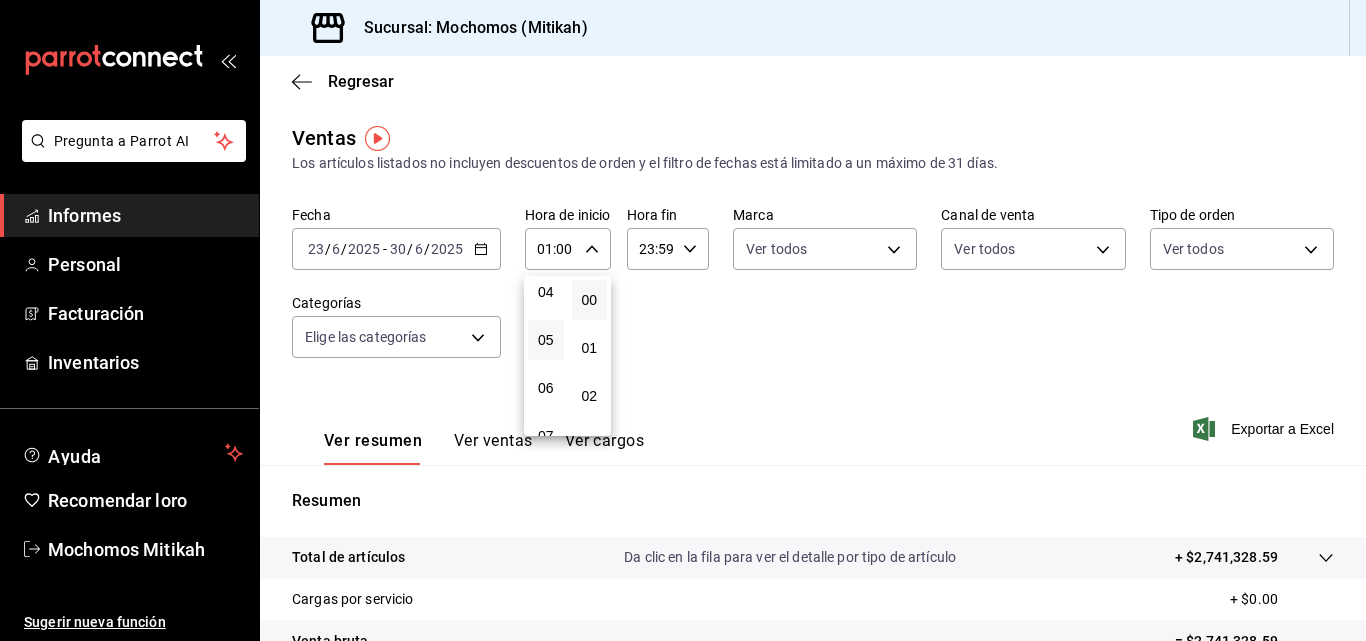 click on "05" at bounding box center [546, 340] 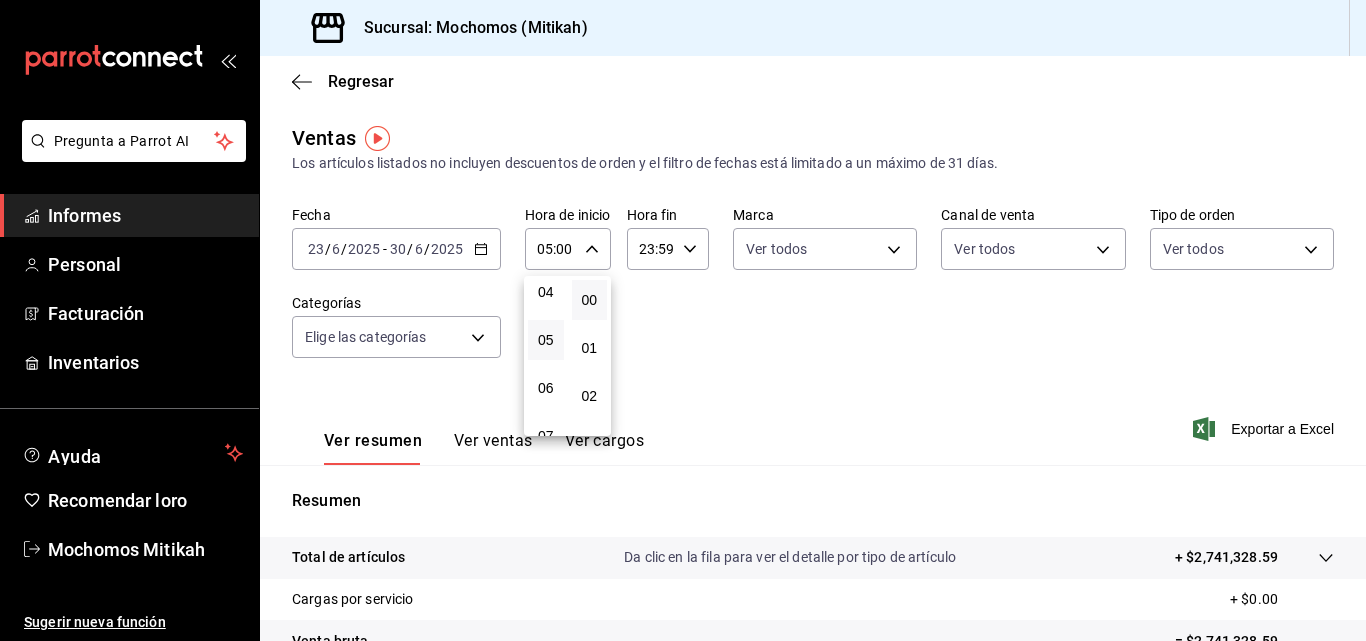 click at bounding box center [683, 320] 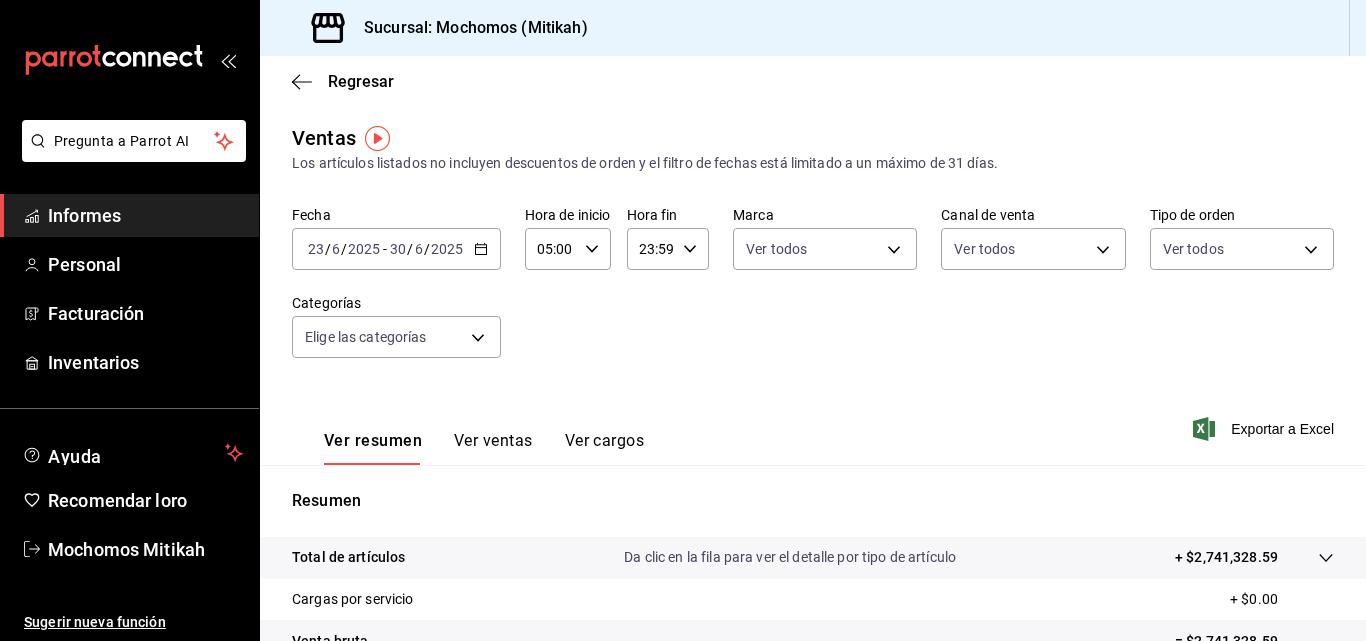 click at bounding box center (690, 249) 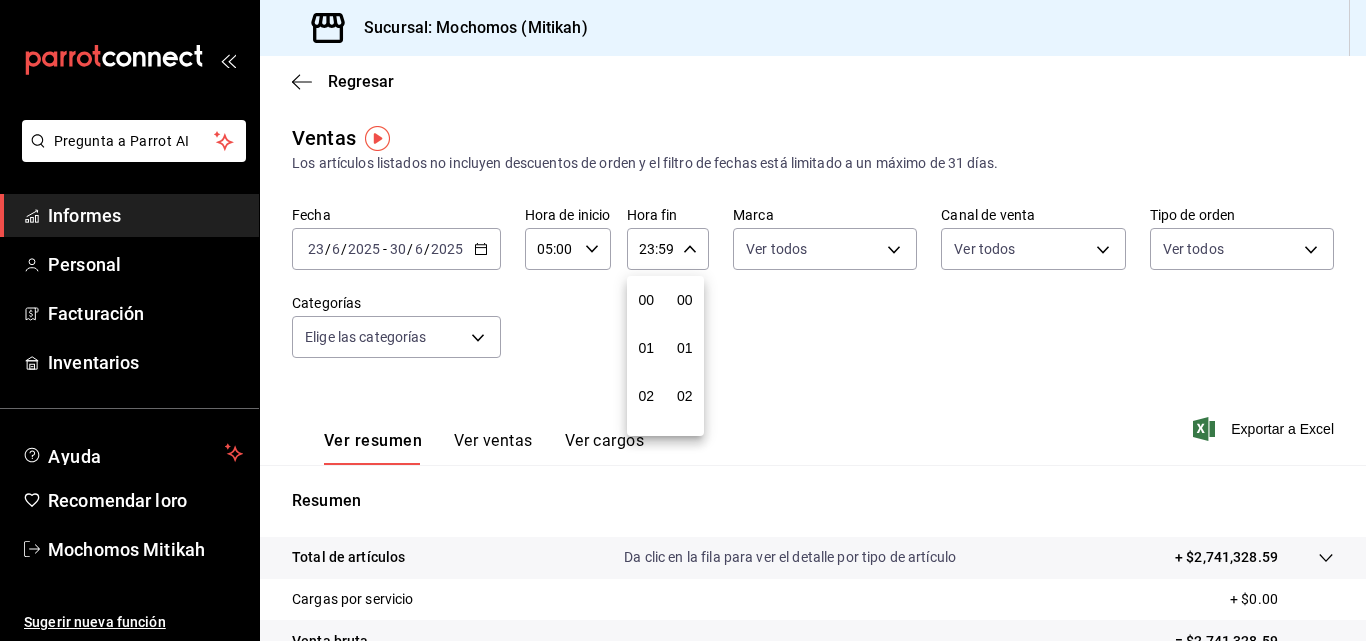 scroll, scrollTop: 992, scrollLeft: 0, axis: vertical 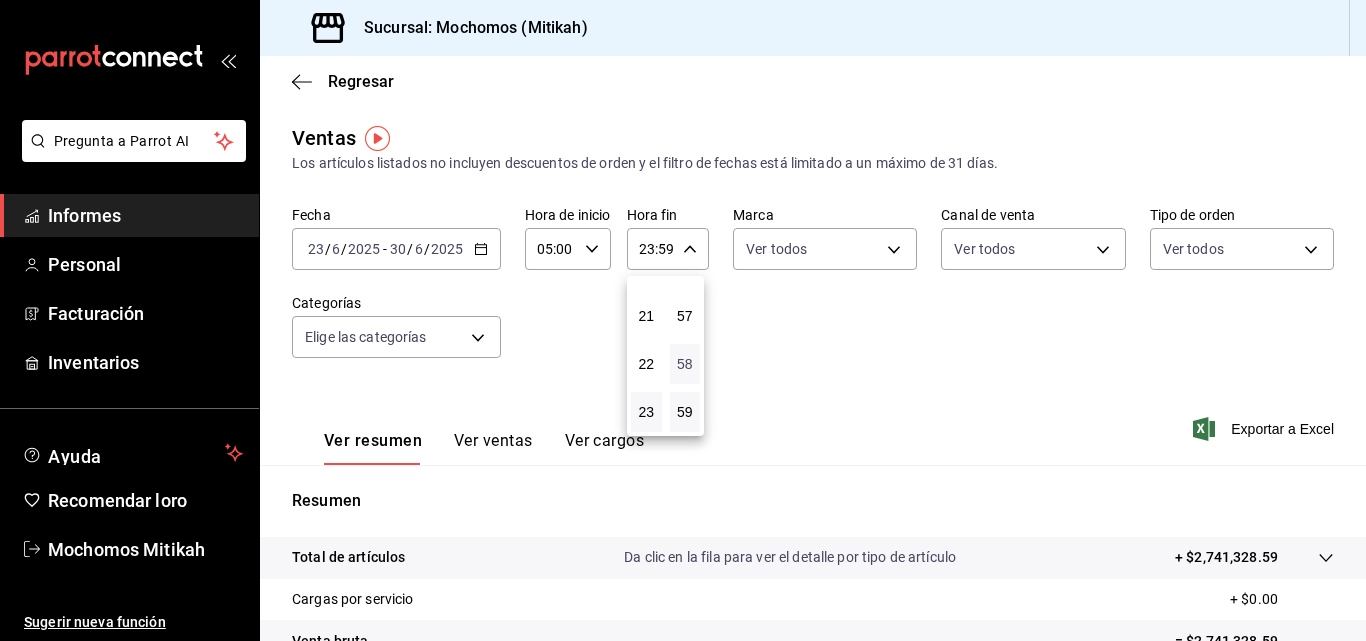 click on "58" at bounding box center (685, 364) 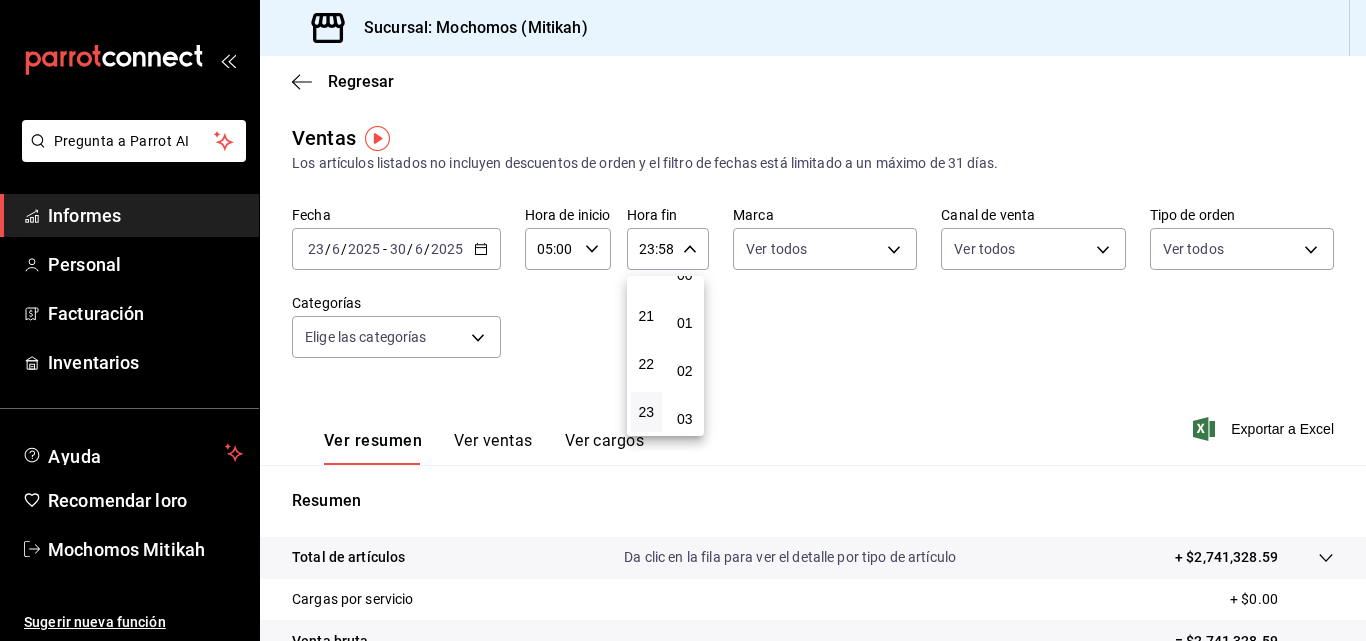 scroll, scrollTop: 0, scrollLeft: 0, axis: both 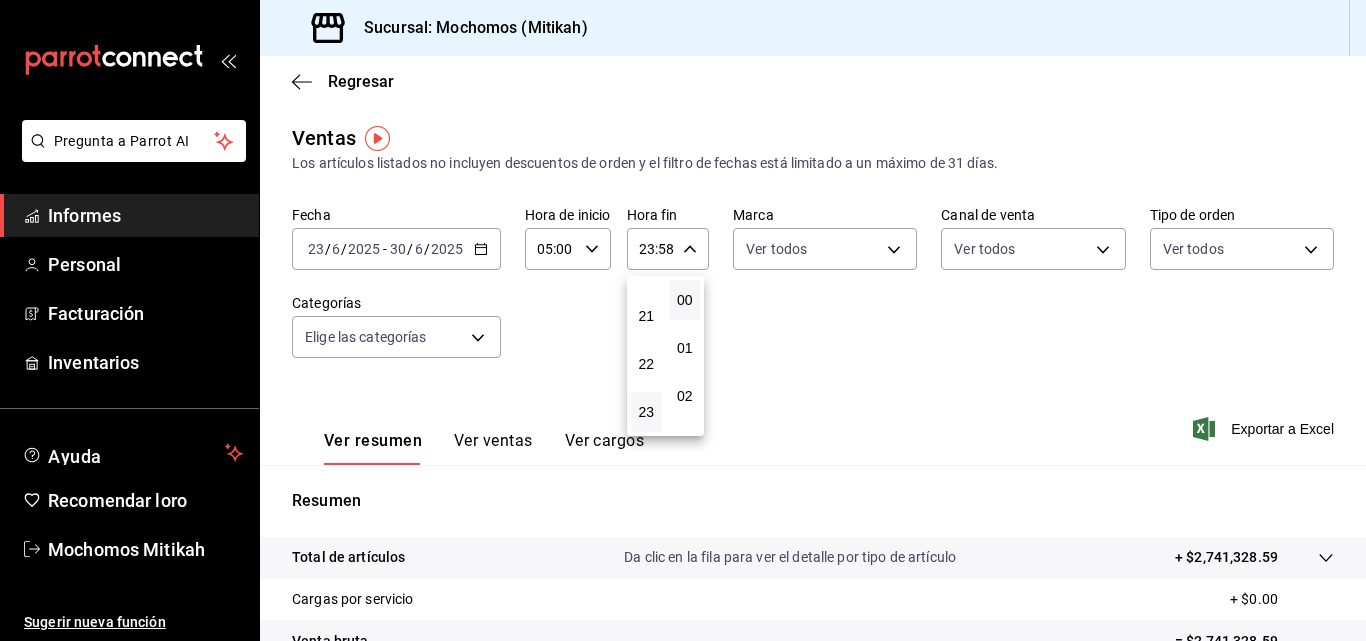 click on "00" at bounding box center [685, 300] 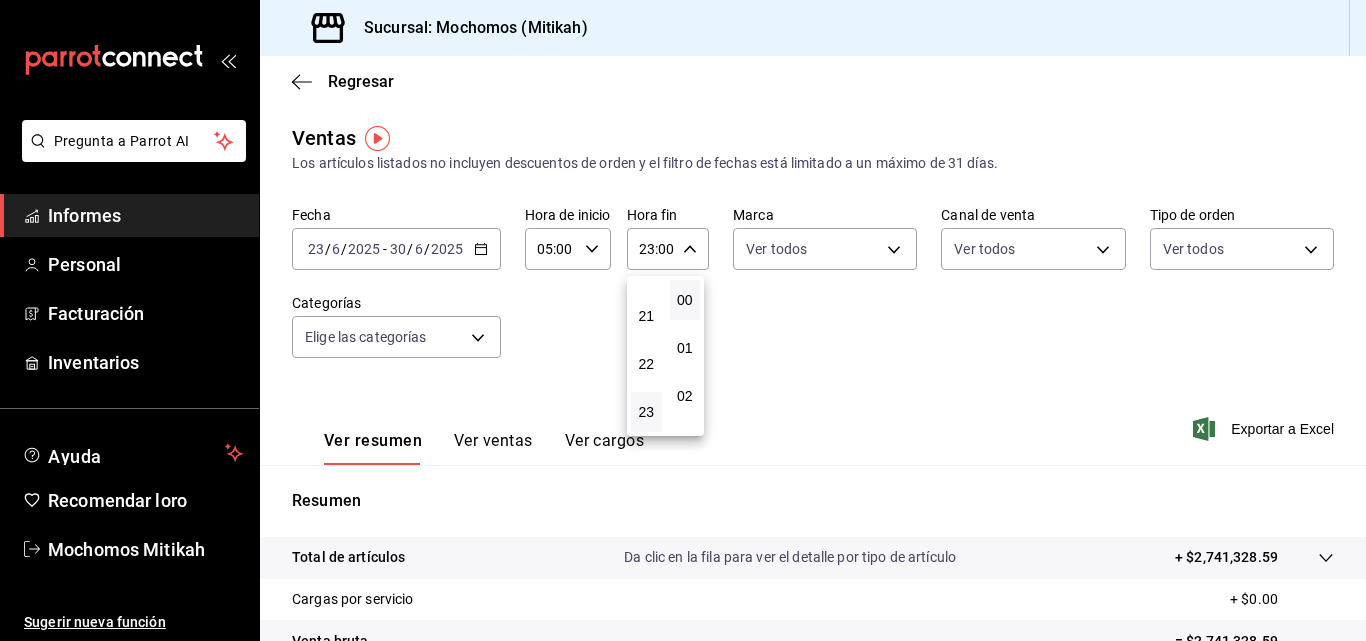 click at bounding box center [683, 320] 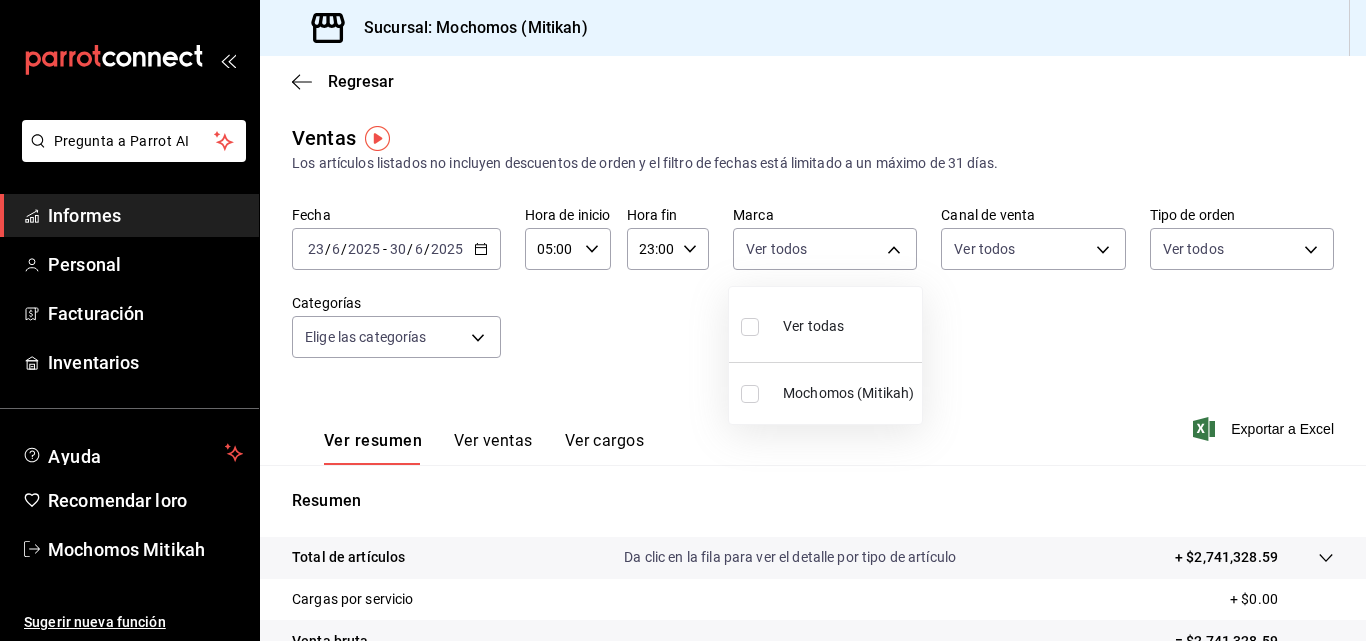 click on "Pregunta a Parrot AI Informes   Personal   Facturación   Inventarios   Ayuda Recomendar loro   Mochomos (Mitikah)   Sugerir nueva función   Sucursal: Mochomos (Mitikah) Regresar Ventas Los artículos listados no incluyen descuentos de orden y el filtro de fechas está limitado a un máximo de 31 días. Fecha 2025-06-23 23 / 6 / 2025 - 2025-06-30 30 / 6 / 2025 Hora de inicio 05:00 Hora de inicio Hora fin 23:00 Hora fin Marca Ver todos Canal de venta Ver todos Tipo de orden Ver todos Categorías Elige las categorías Ver resumen Ver ventas Ver cargos Exportar a Excel Resumen Total de artículos Da clic en la fila para ver el detalle por tipo de artículo + $2,741,328.59 Cargas por servicio + $0.00 Venta bruta = $2,741,328.59 Descuentos totales - $27,583.20 Certificados de regalo - $20,335.00 Venta total = $2,693,410.39 Impuestos - $371,504.88 Venta neta = $2,321,905.51 Texto original Valora esta traducción Tu opinión servirá para ayudar a mejorar el Traductor de Google Pregunta a Parrot AI Informes" at bounding box center (683, 320) 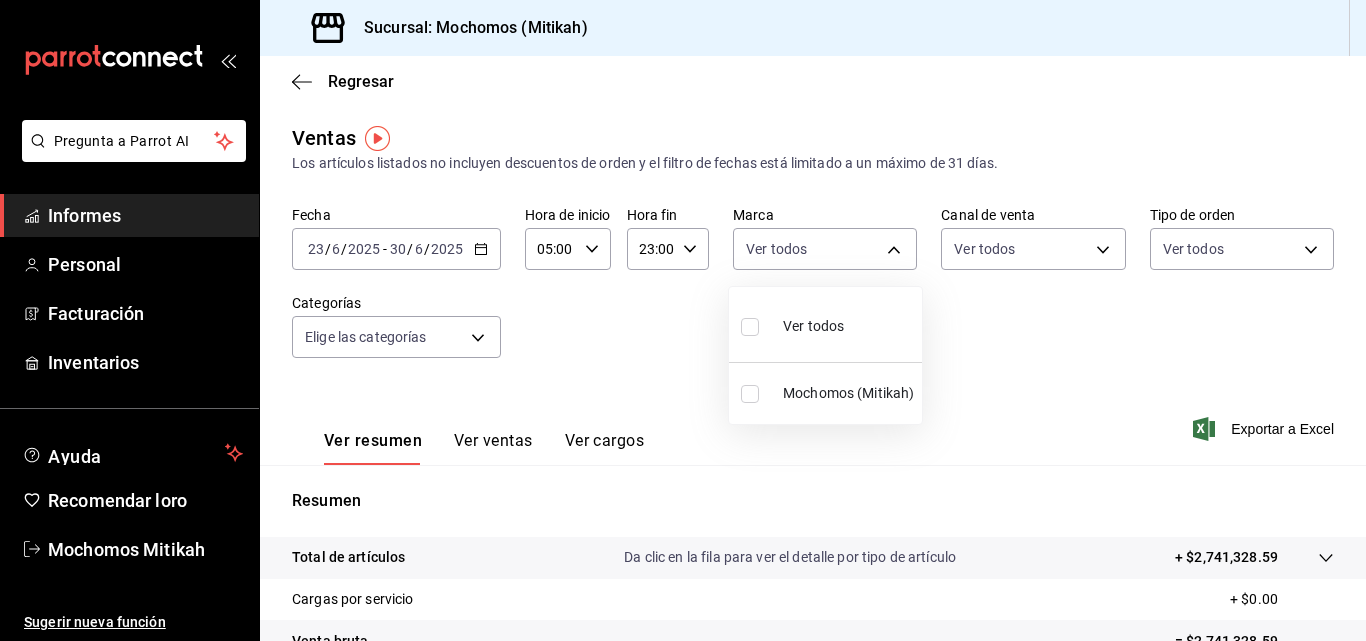 click at bounding box center (750, 327) 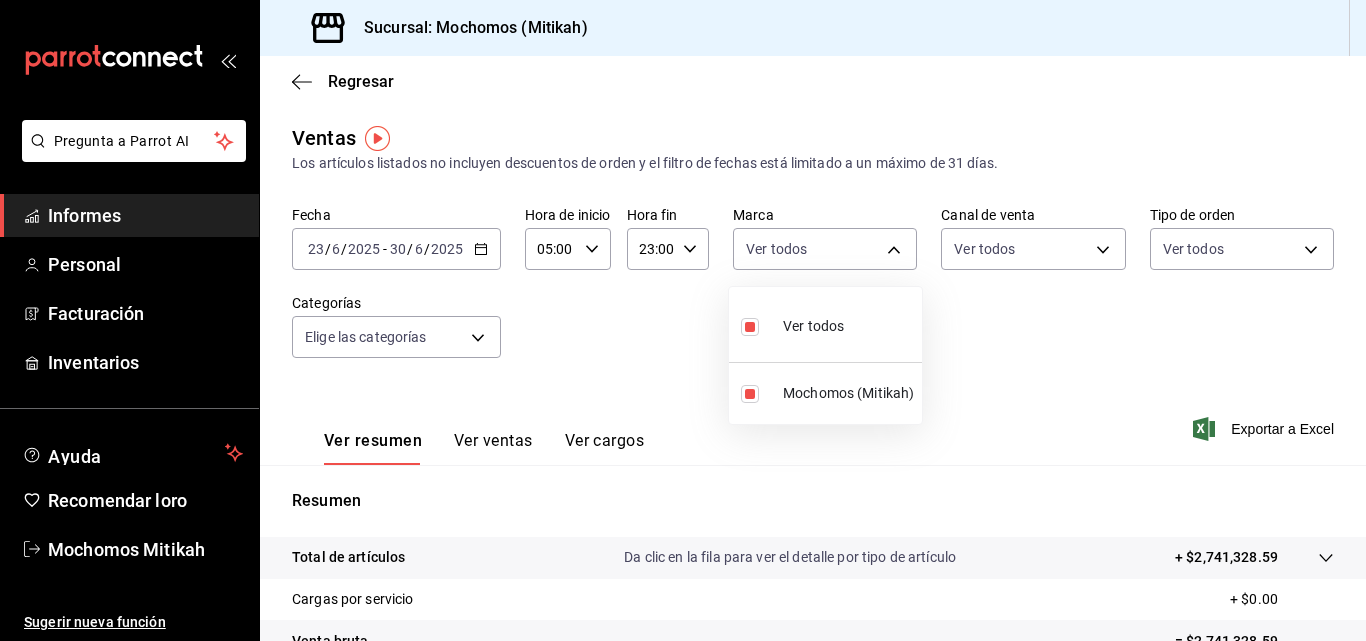 click at bounding box center [683, 320] 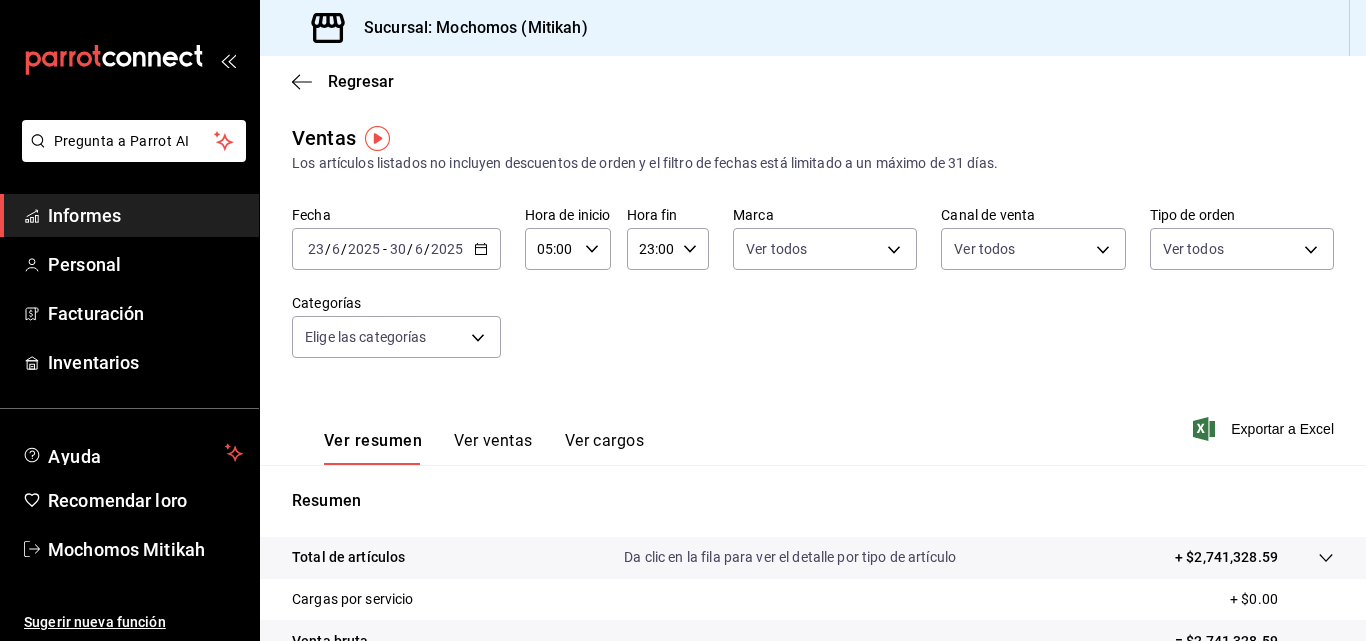 click on "Exportar a Excel" at bounding box center (1282, 429) 